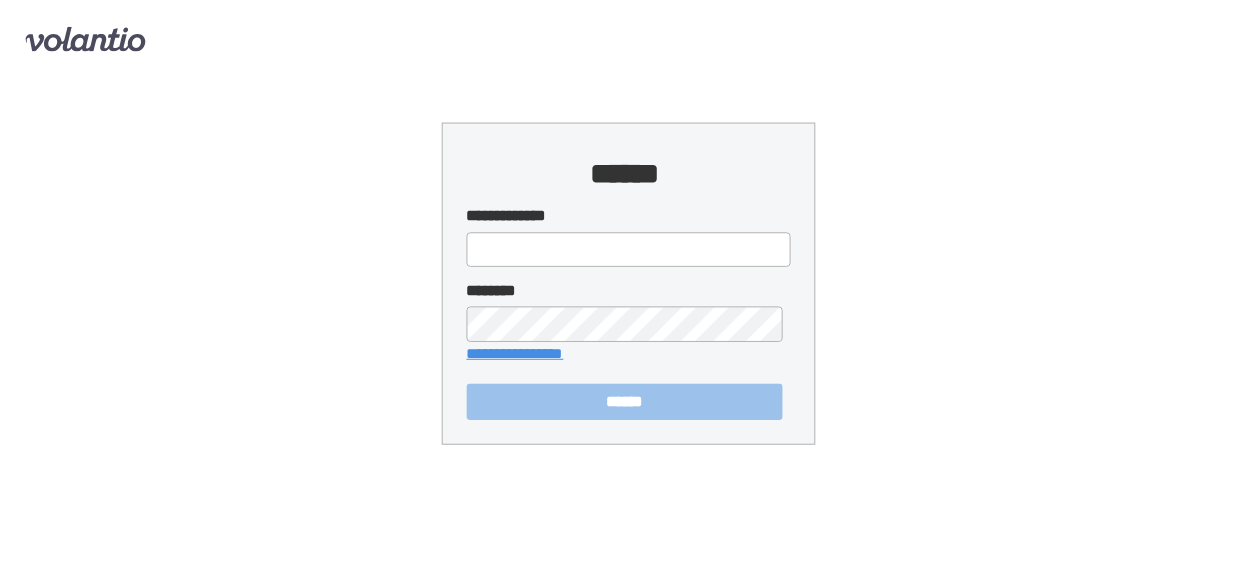 scroll, scrollTop: 0, scrollLeft: 0, axis: both 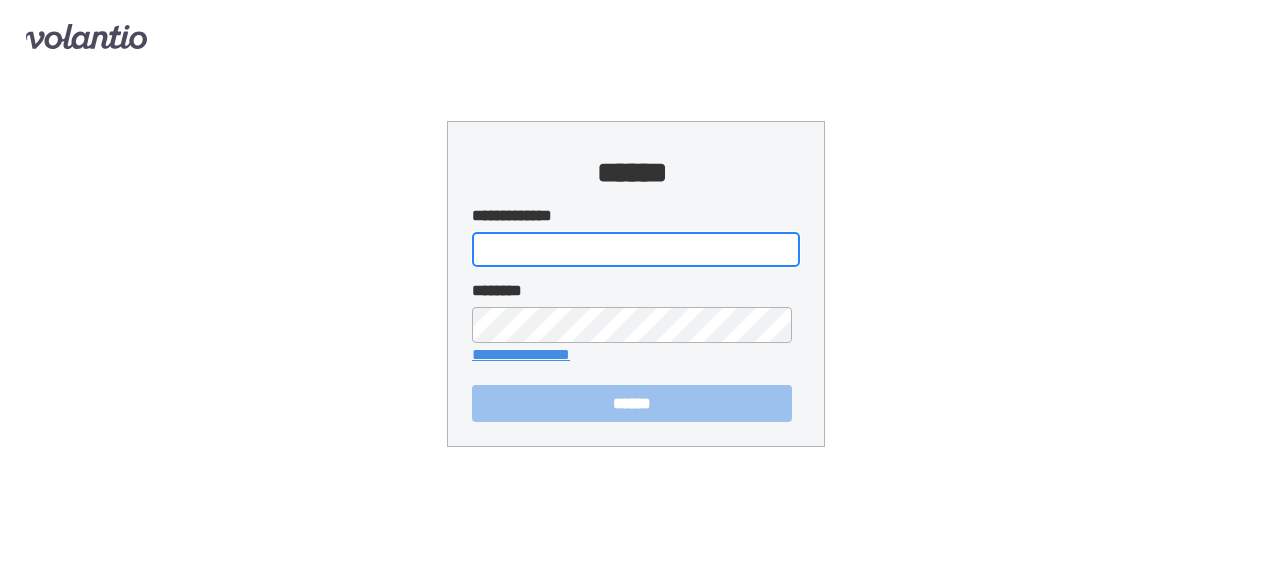 type on "[FIRST] [LAST]" 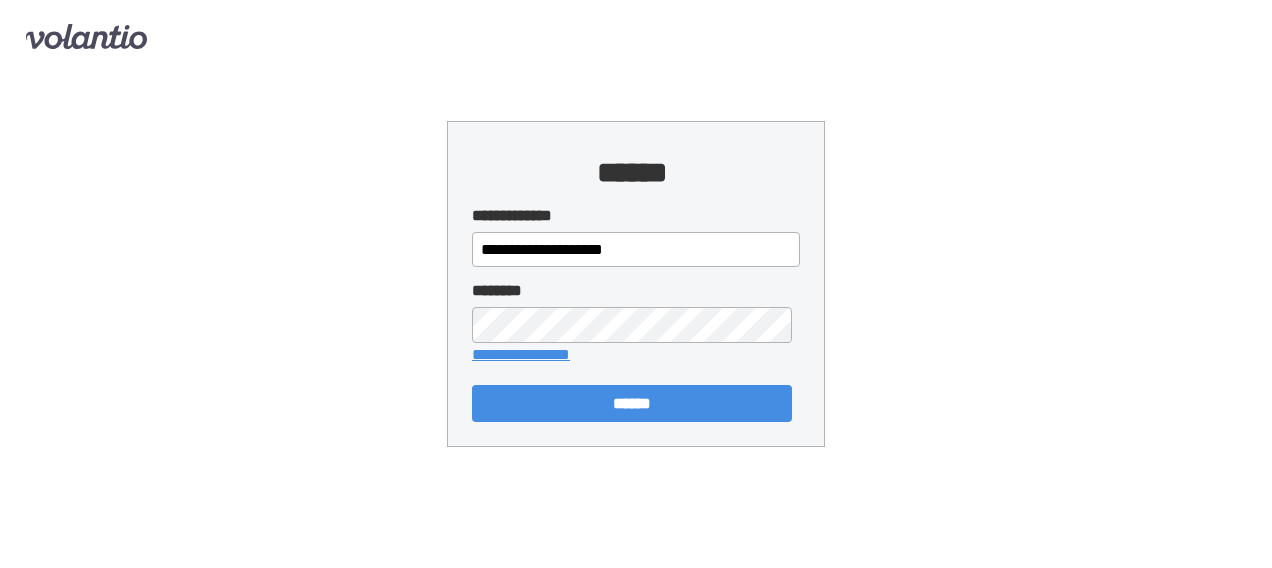 click on "[FIRST] [LAST]" at bounding box center (632, 403) 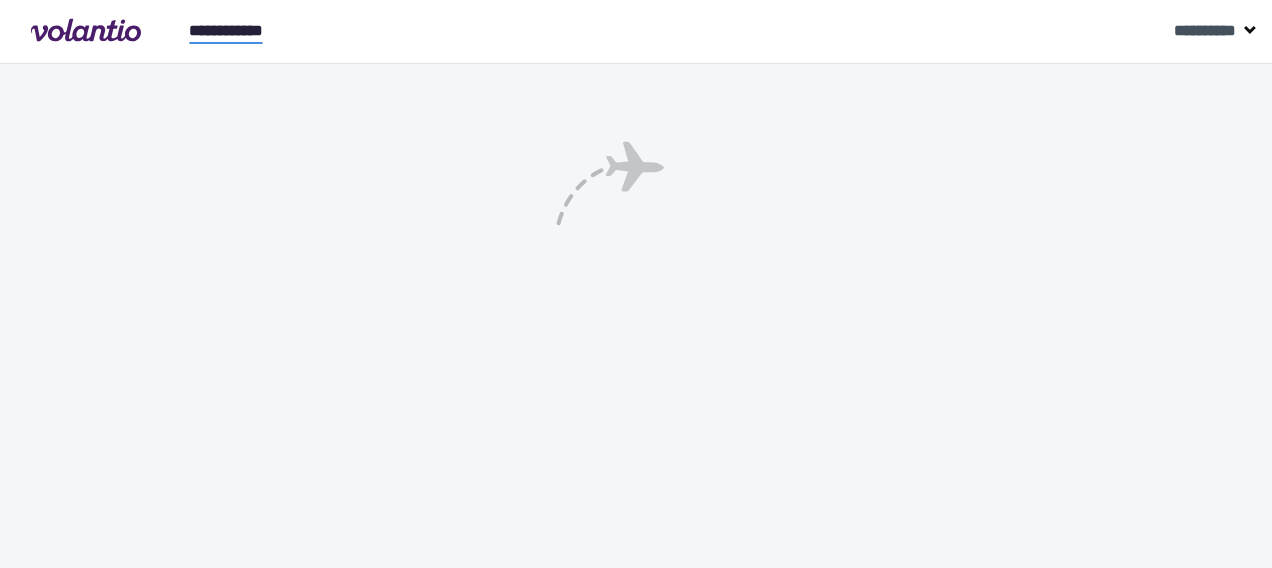 click on "[FIRST] [LAST]" at bounding box center (636, 316) 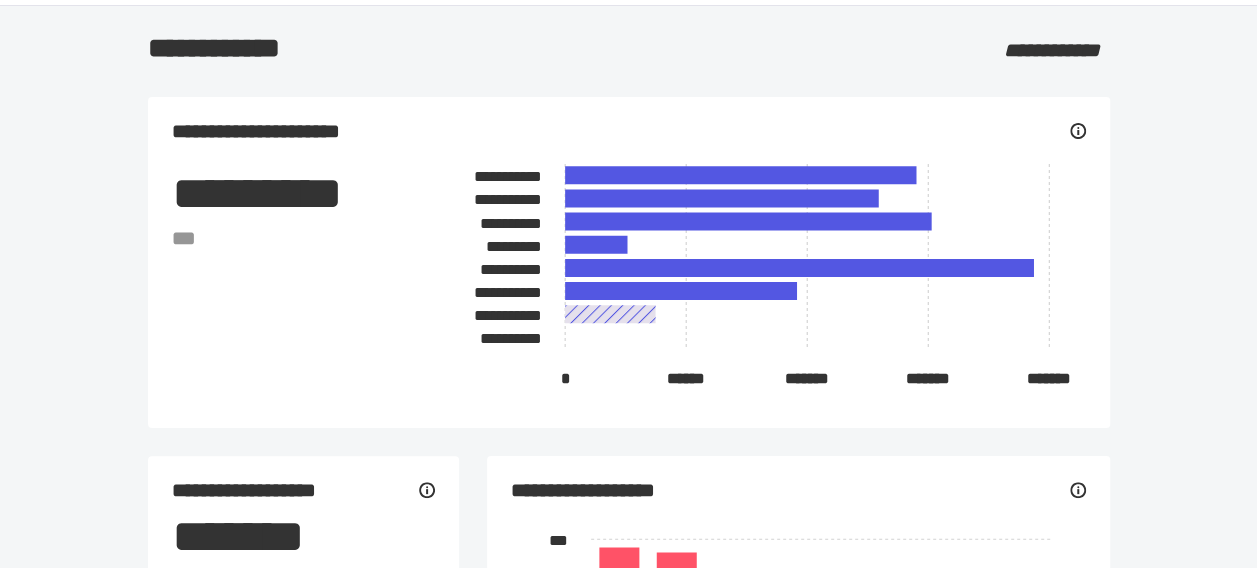 scroll, scrollTop: 0, scrollLeft: 0, axis: both 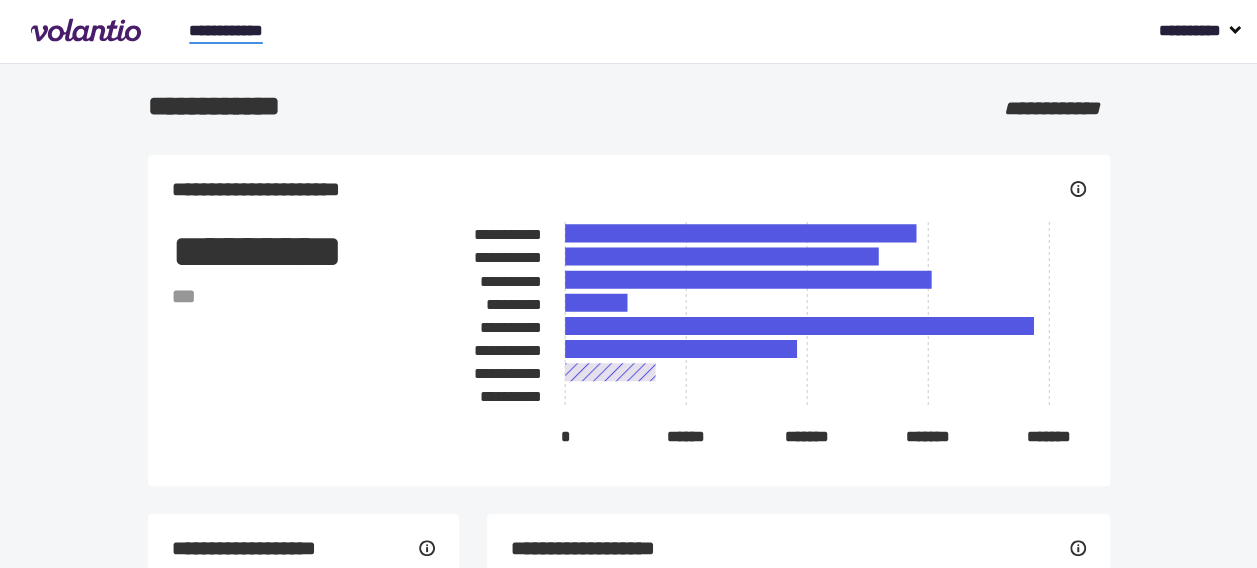 click on "[SSN]" at bounding box center (1190, 30) 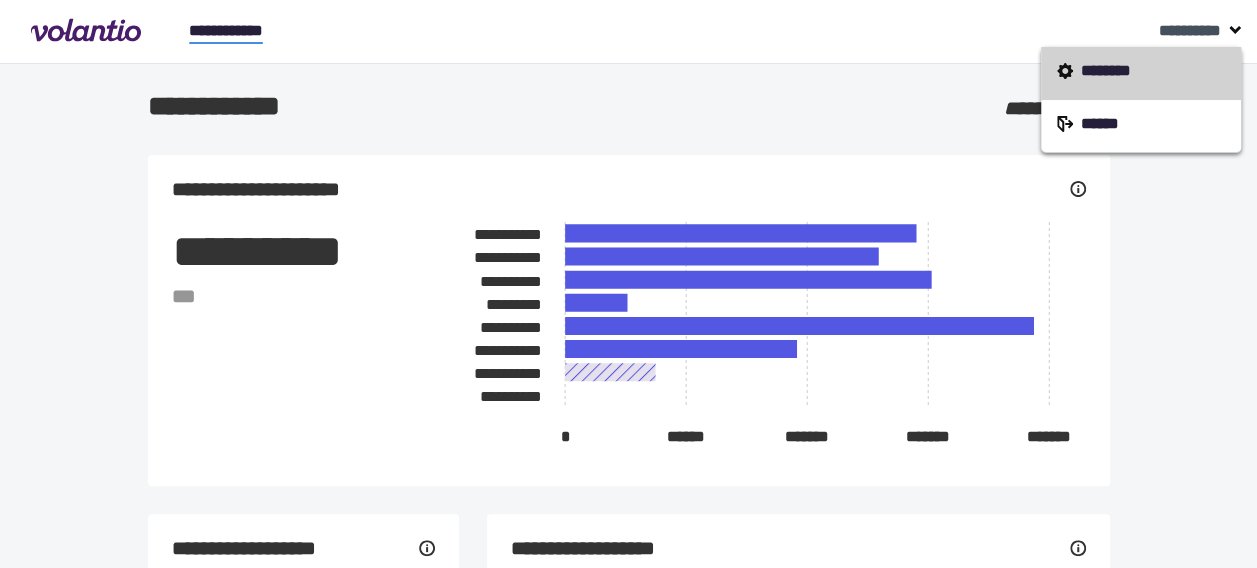 click on "[FIRST] [LAST]" at bounding box center (1141, 73) 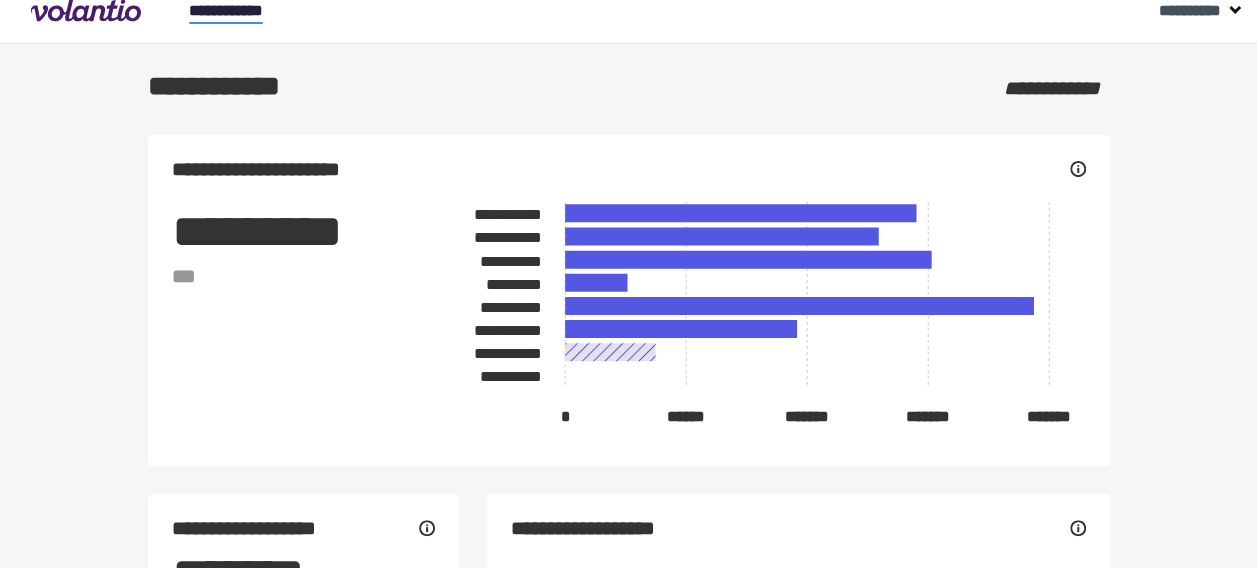 scroll, scrollTop: 0, scrollLeft: 0, axis: both 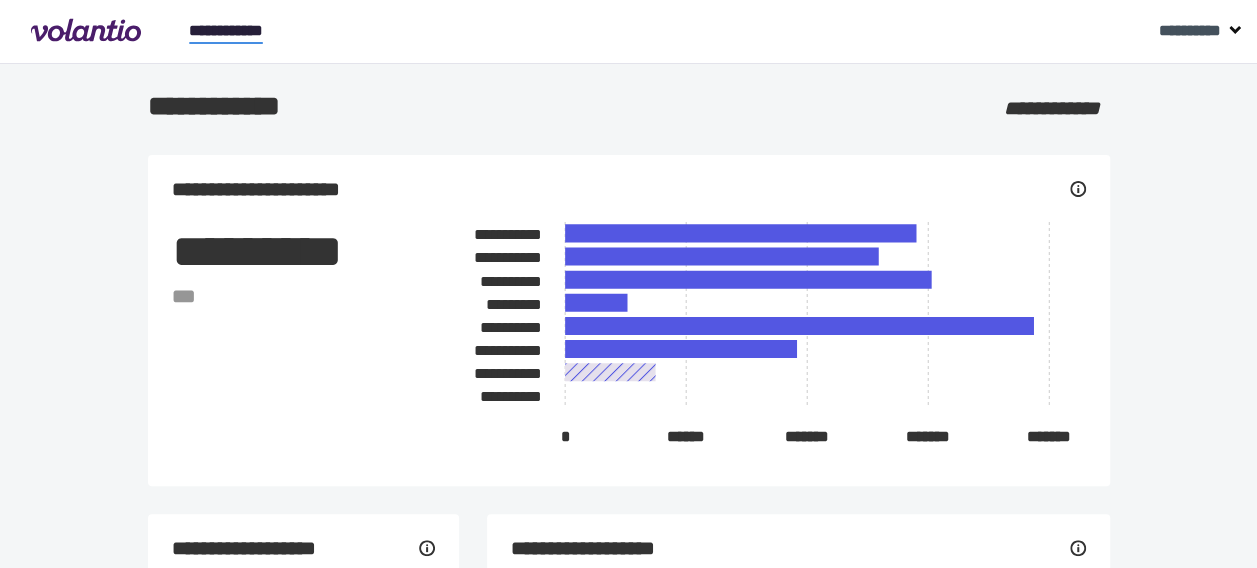 click on "[FIRST] [LAST]" at bounding box center (226, 30) 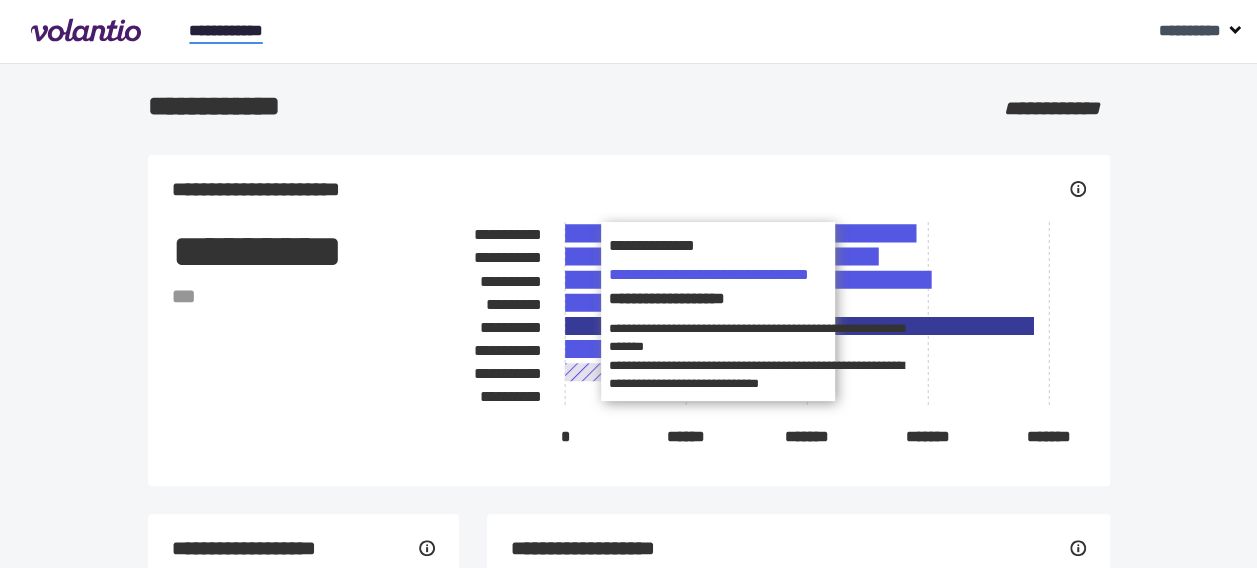 click at bounding box center (740, 233) 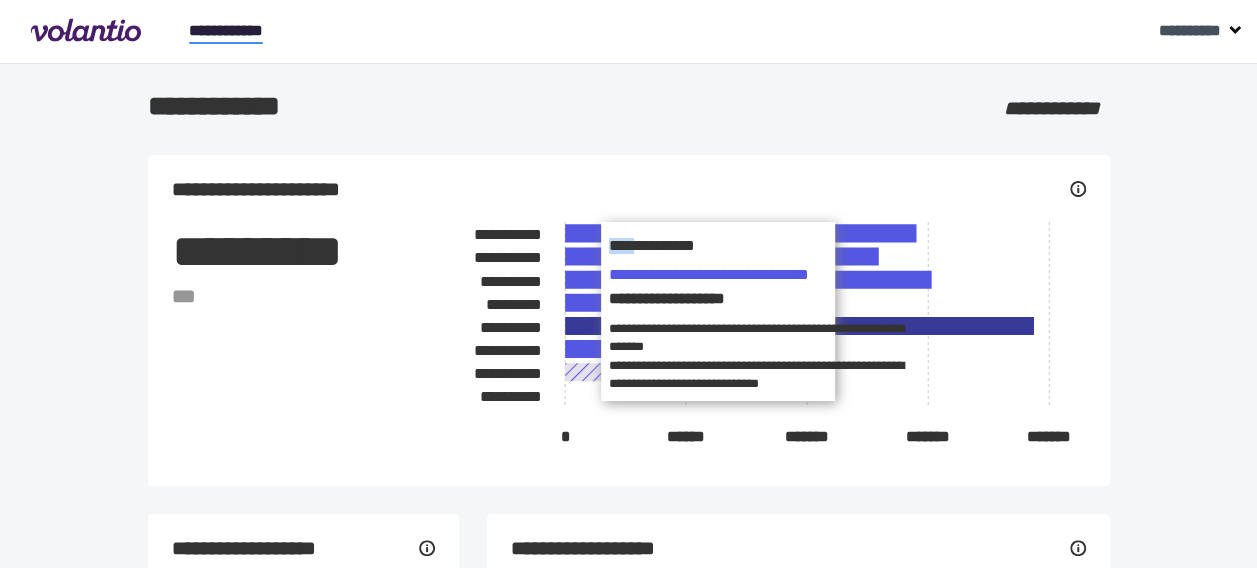 click at bounding box center [740, 233] 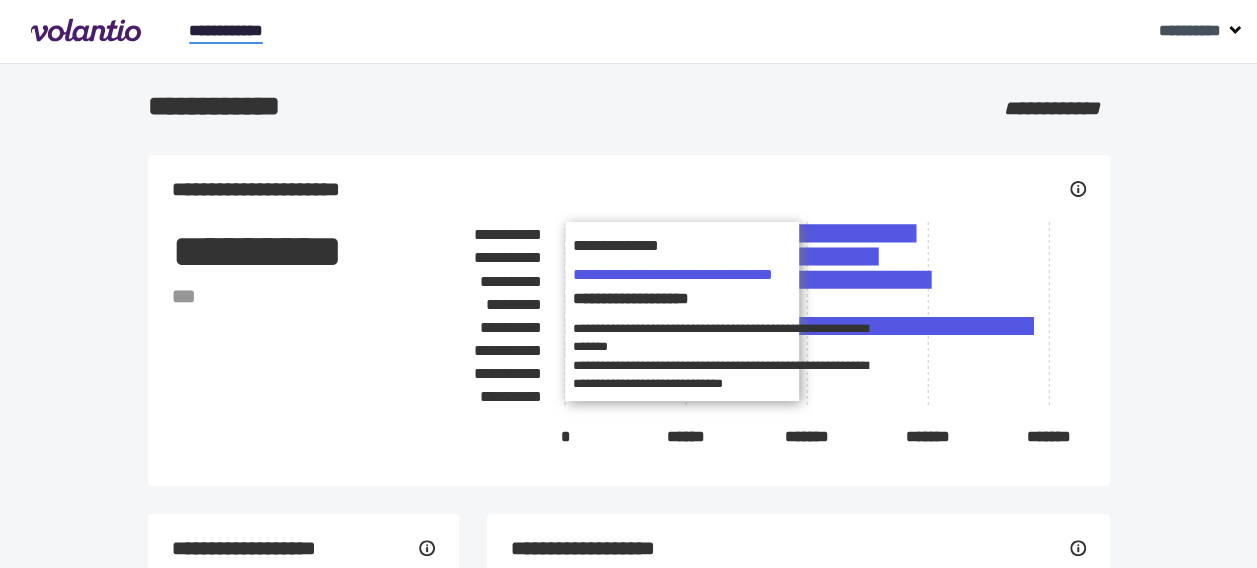 drag, startPoint x: 591, startPoint y: 332, endPoint x: 721, endPoint y: 270, distance: 144.02777 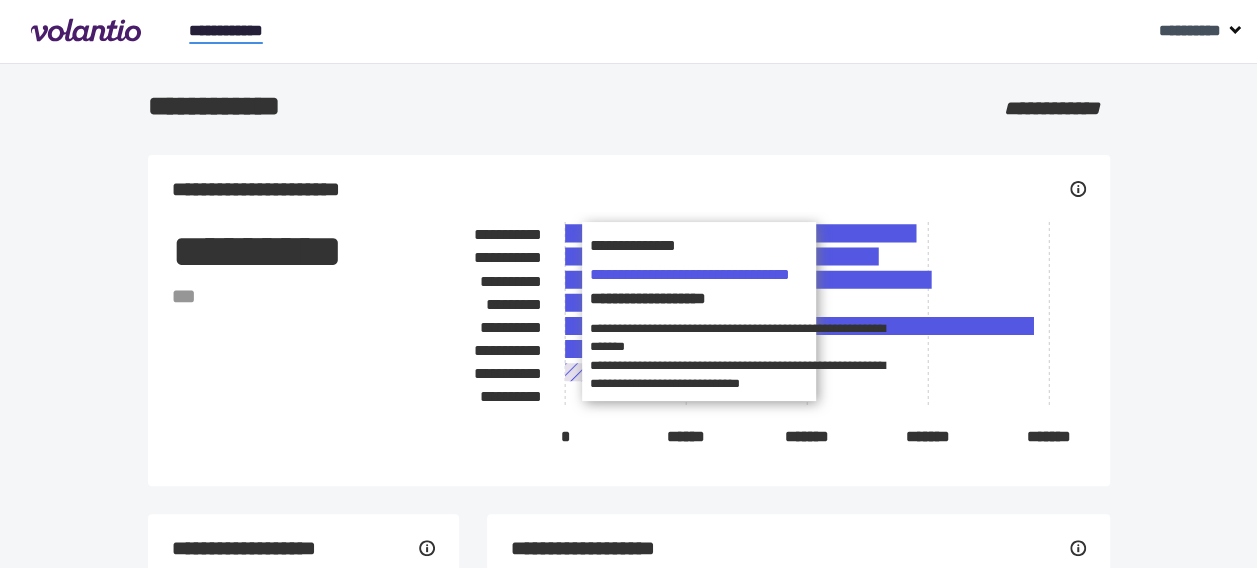 click on "[ADDRESS]" at bounding box center [762, 337] 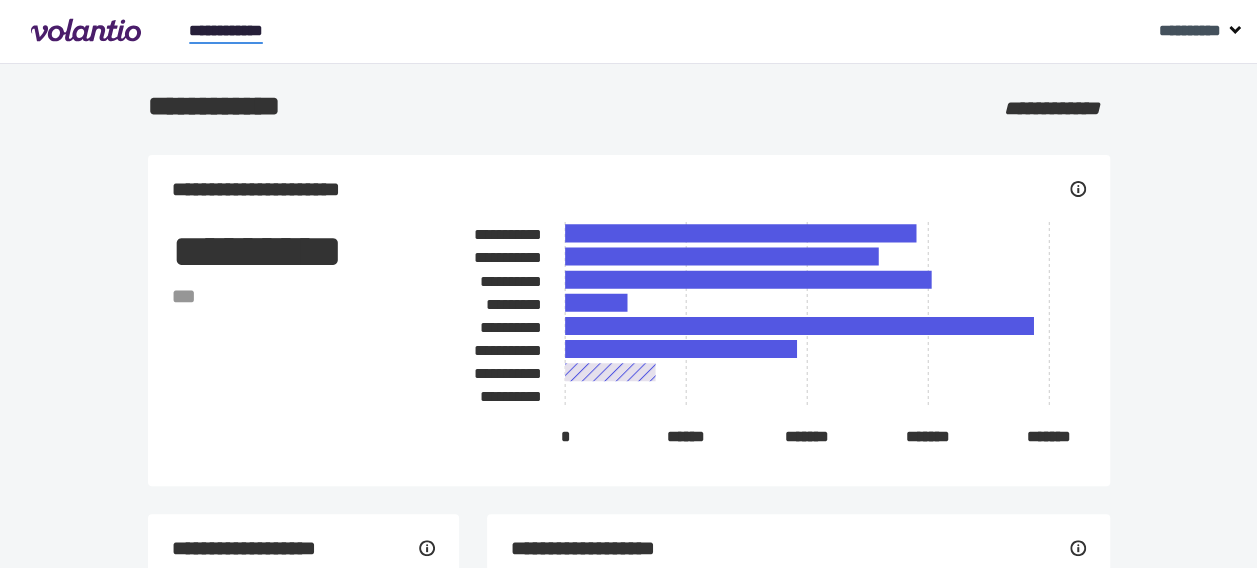 click at bounding box center (1078, 190) 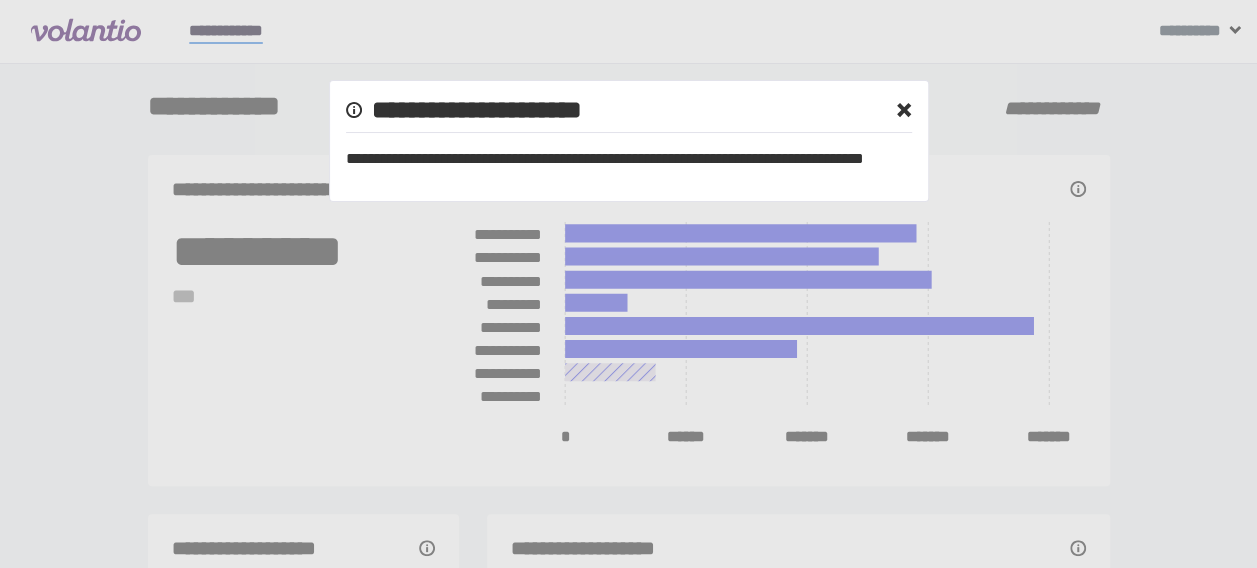 click at bounding box center [904, 109] 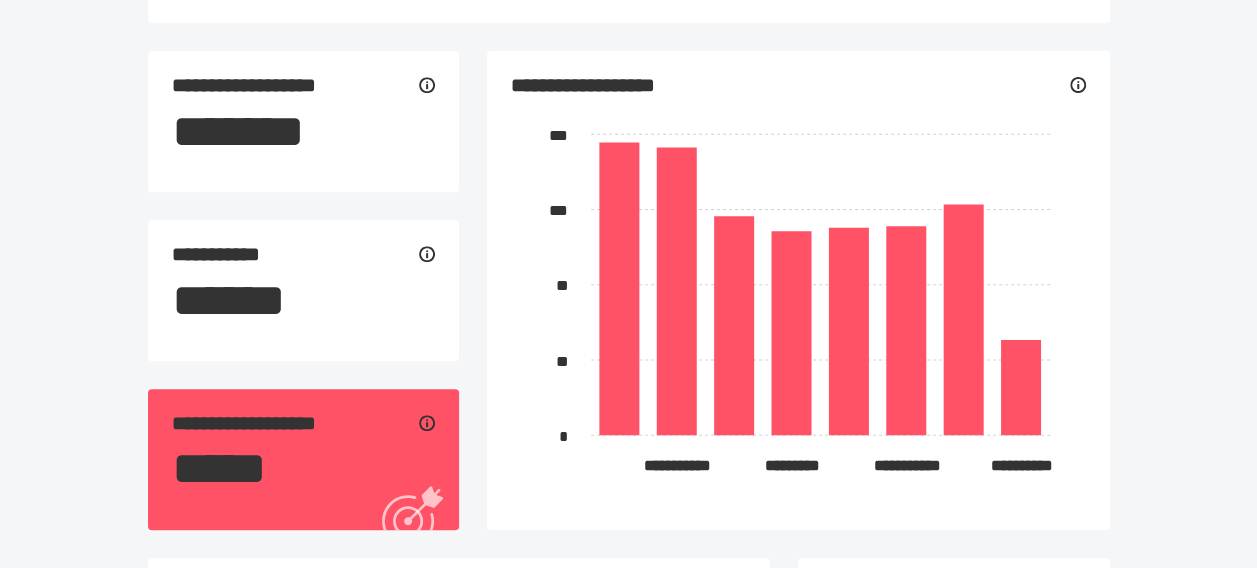 scroll, scrollTop: 465, scrollLeft: 0, axis: vertical 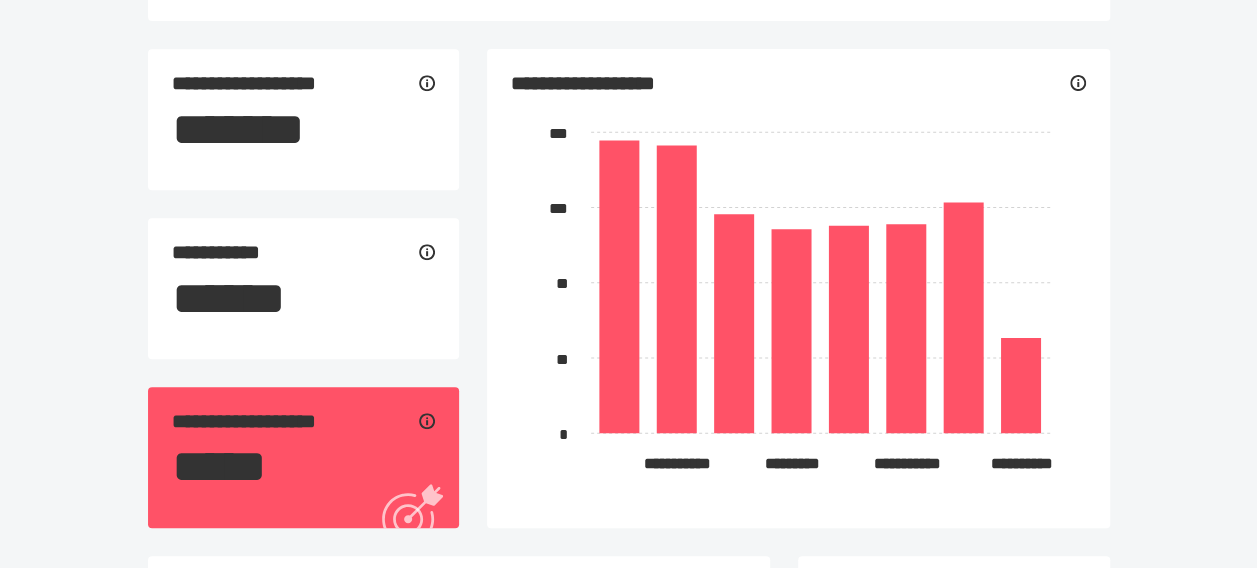 click on "[ADDRESS]" at bounding box center (628, 324) 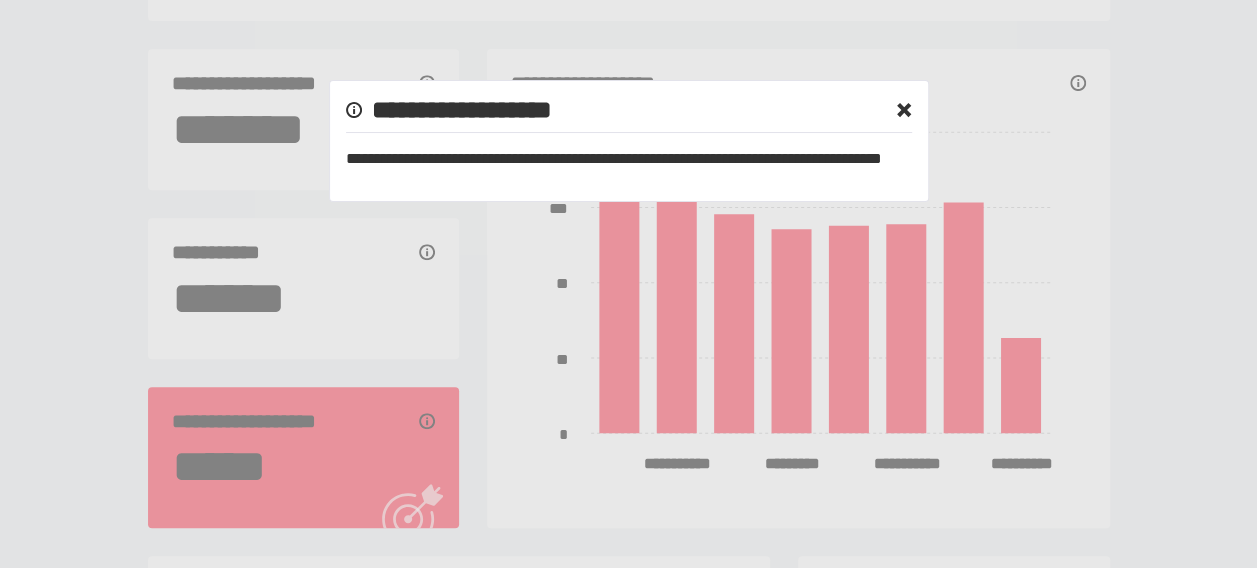 click on "[FIRST] [LAST] [ADDRESS]" at bounding box center (628, 284) 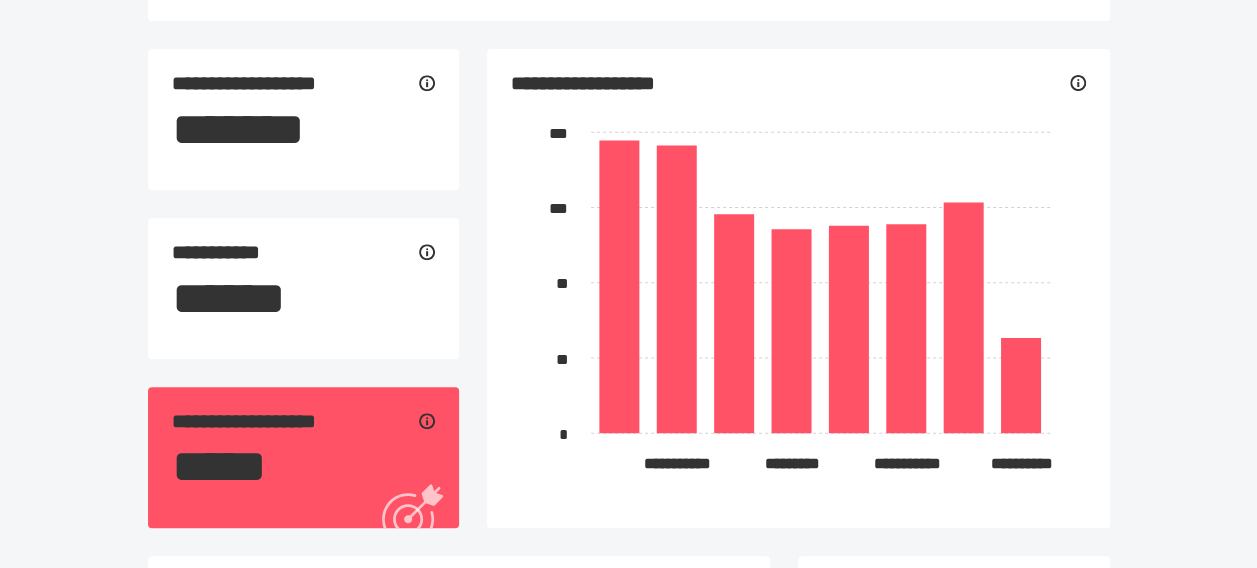 click at bounding box center (427, 253) 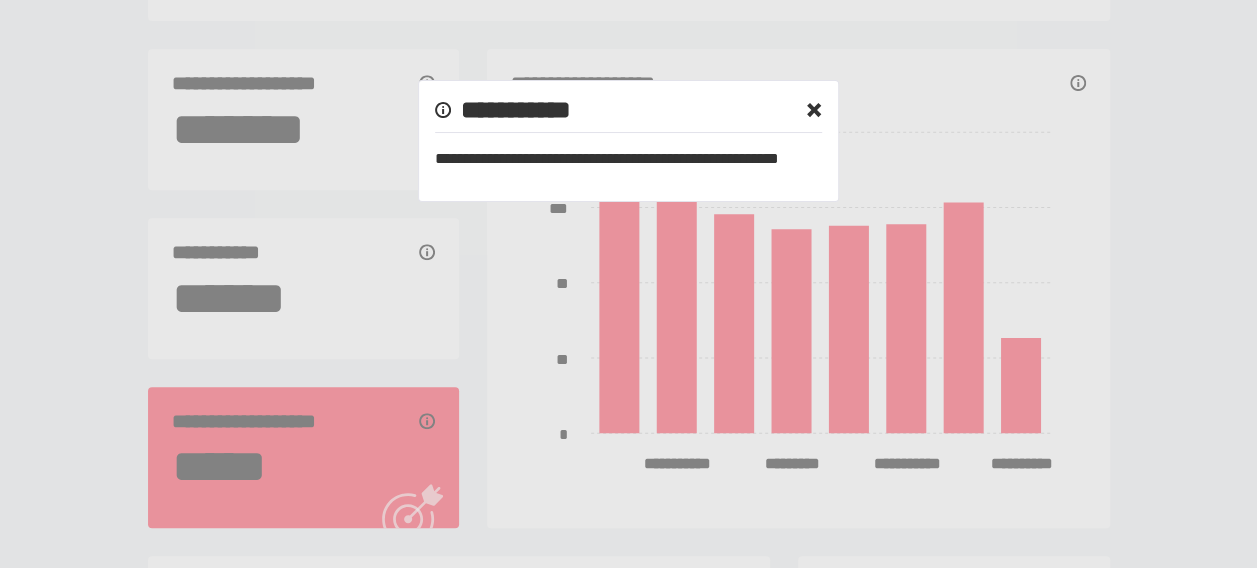 click on "[FIRST] [LAST]" at bounding box center (628, 284) 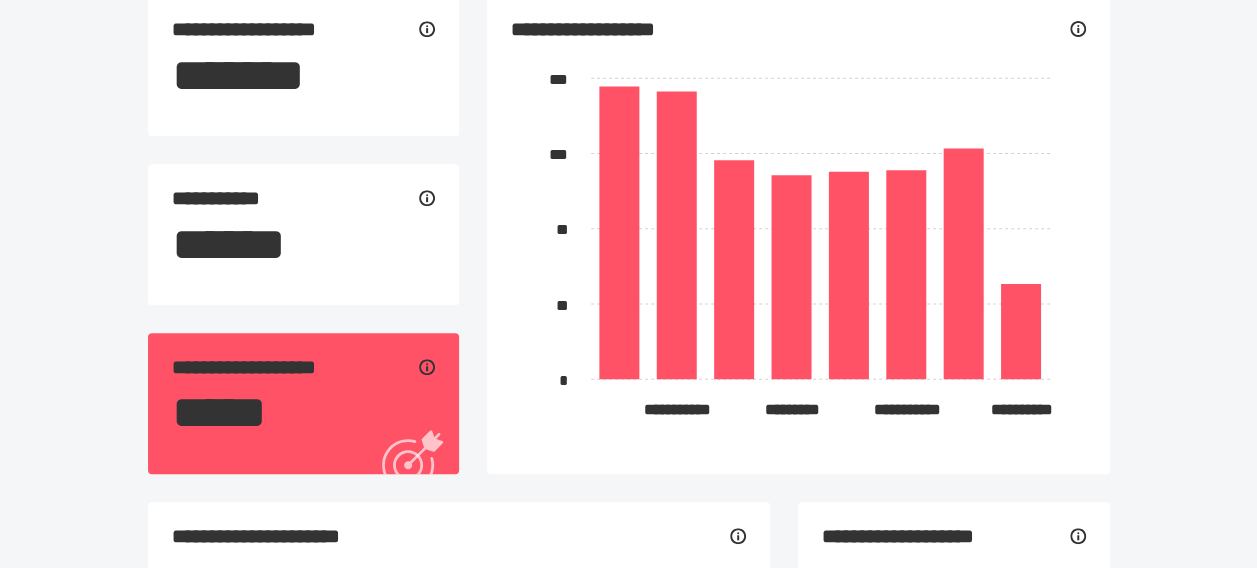 scroll, scrollTop: 535, scrollLeft: 0, axis: vertical 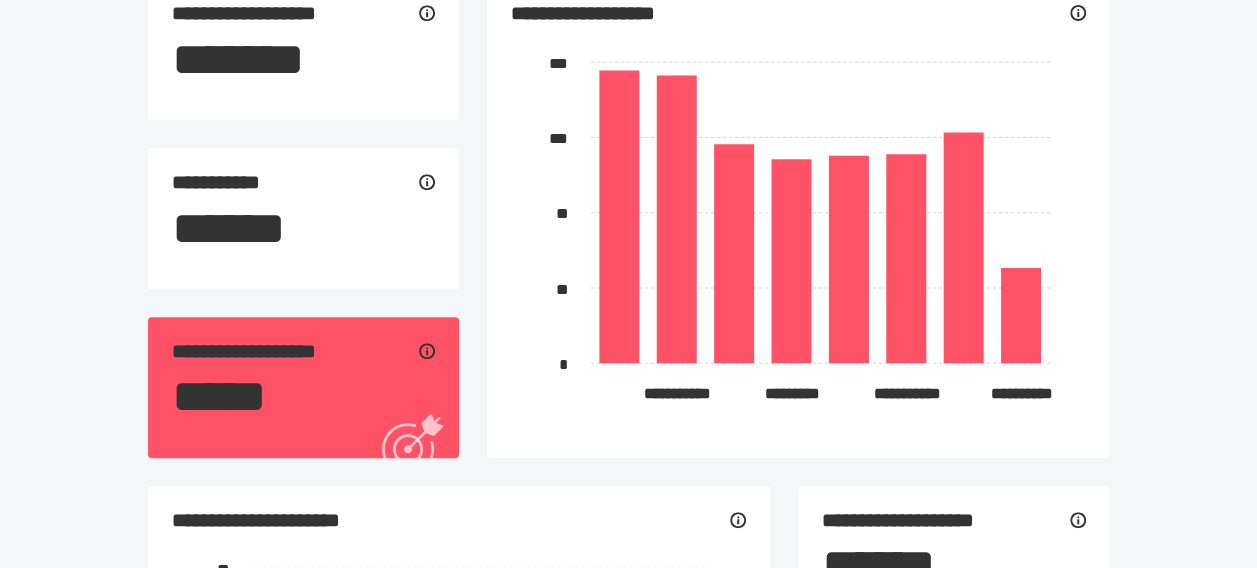 click at bounding box center (427, 351) 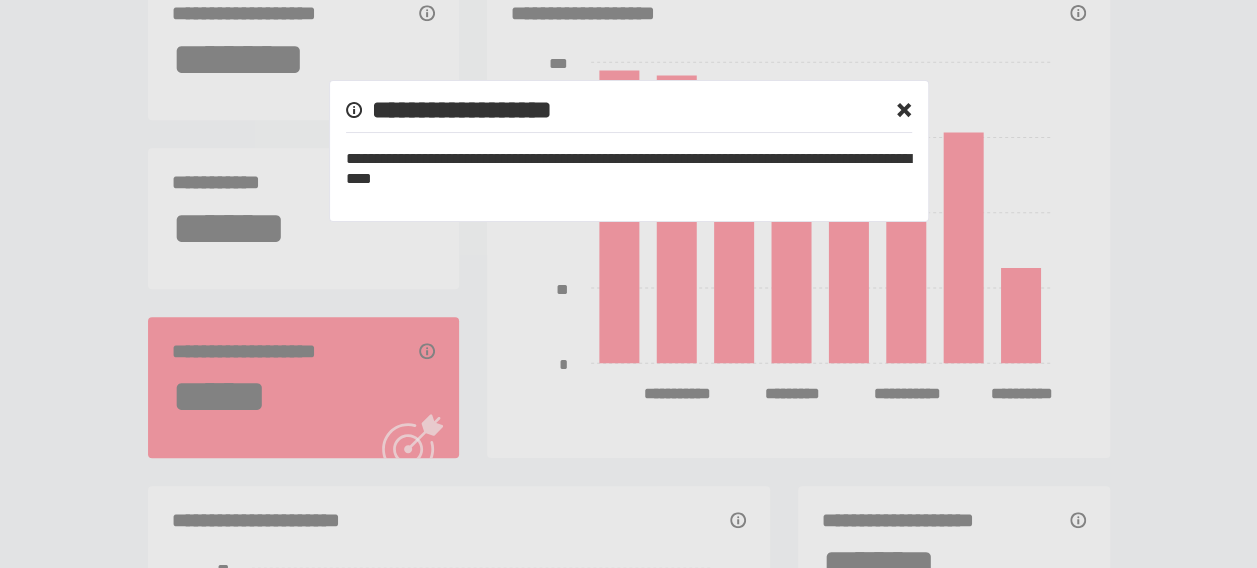 click on "[FIRST] [LAST] [ADDRESS]" at bounding box center (628, 284) 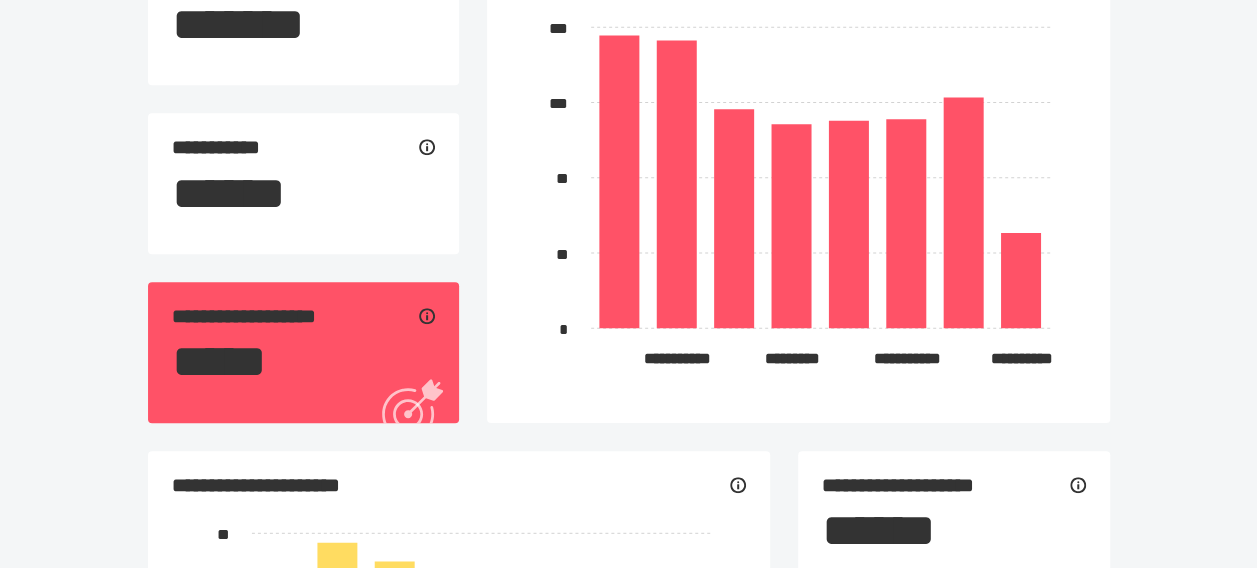 scroll, scrollTop: 569, scrollLeft: 0, axis: vertical 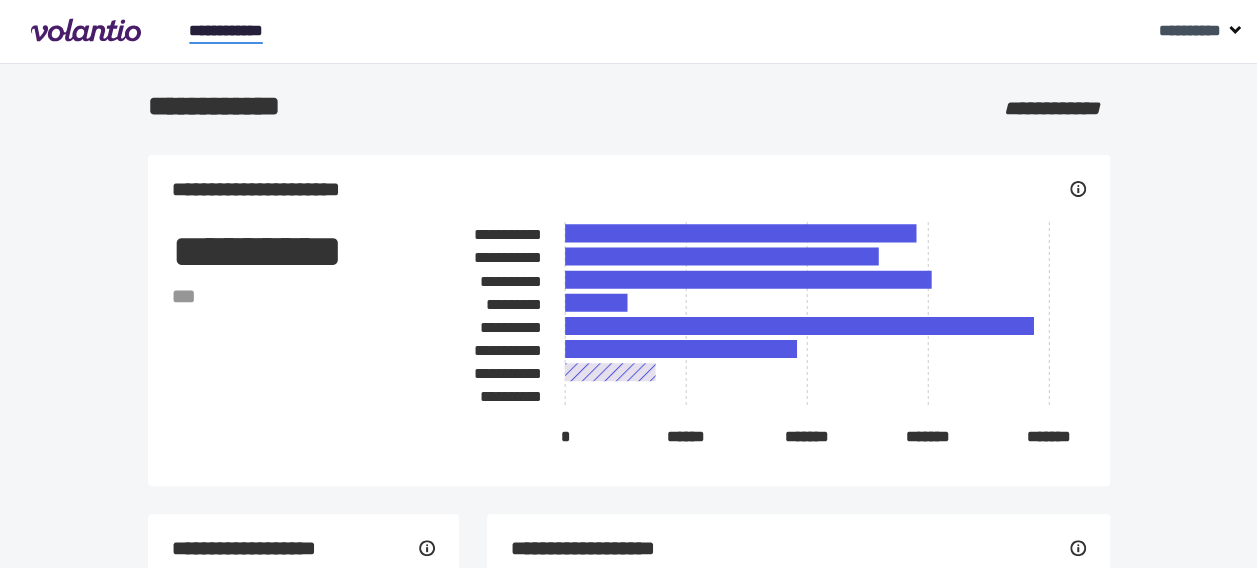click on "[FIRST] [LAST]" at bounding box center [226, 30] 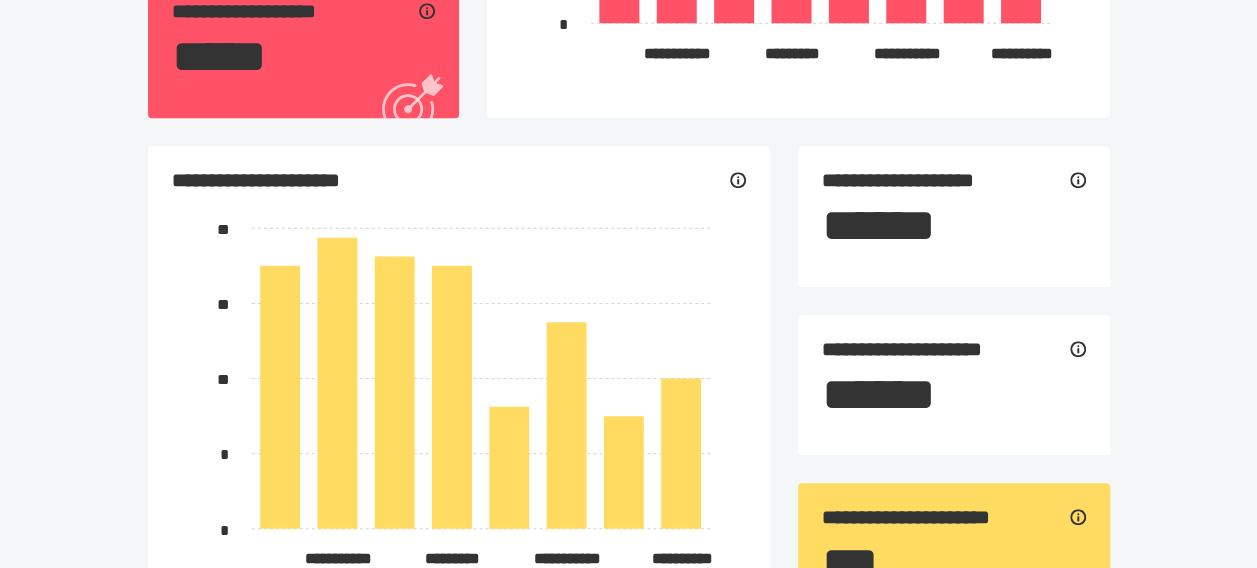 scroll, scrollTop: 947, scrollLeft: 0, axis: vertical 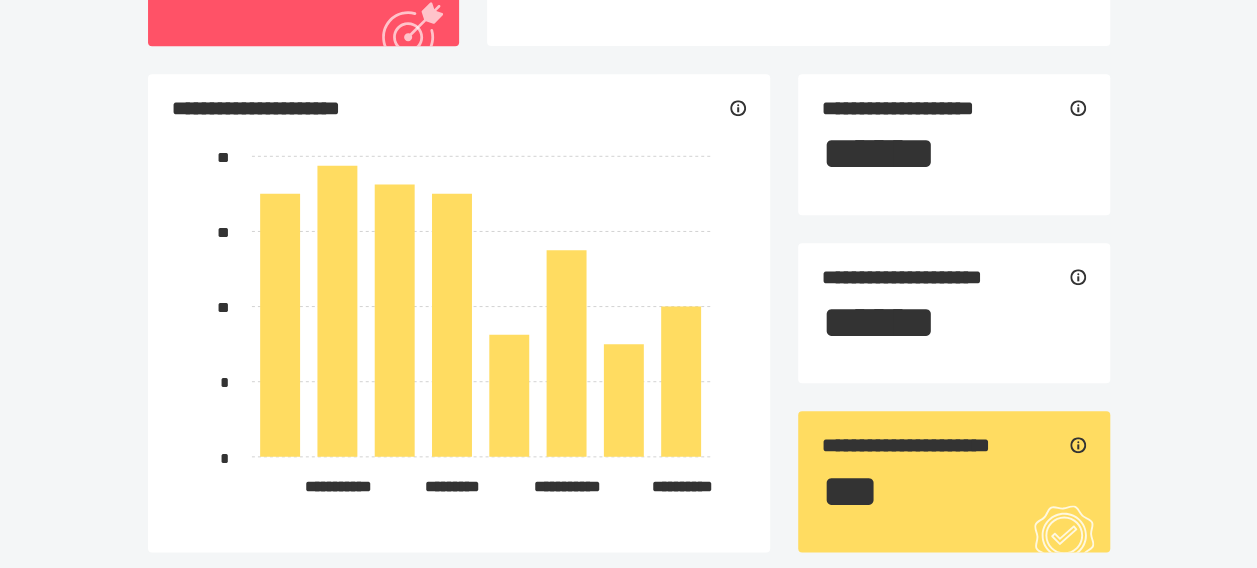 click on "[FIRST] [LAST]" at bounding box center (953, 496) 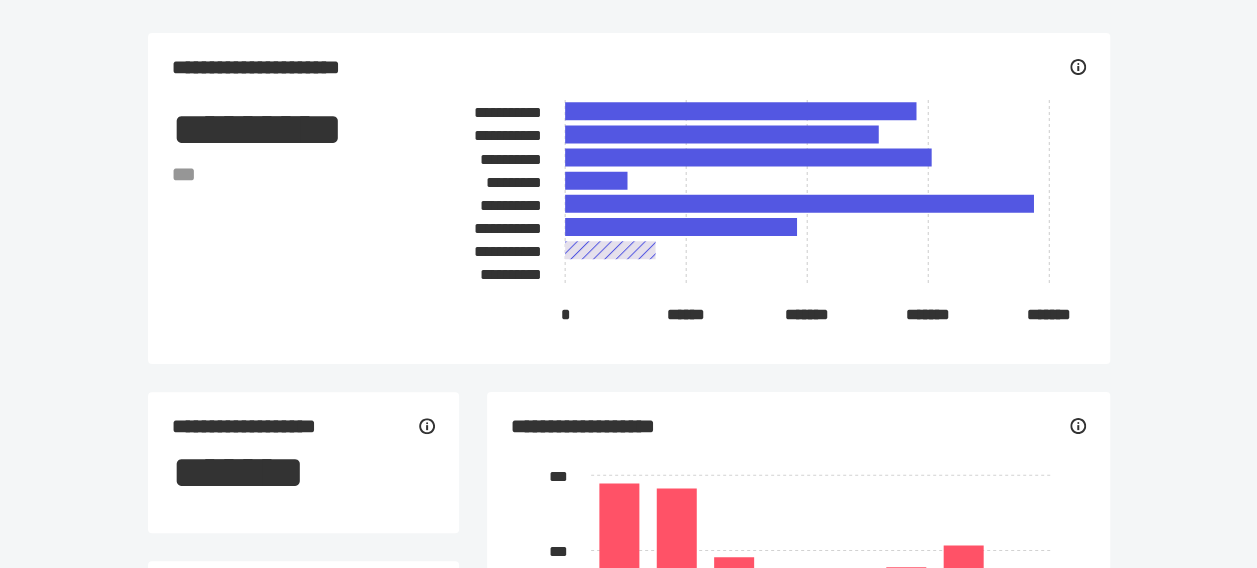 scroll, scrollTop: 0, scrollLeft: 0, axis: both 